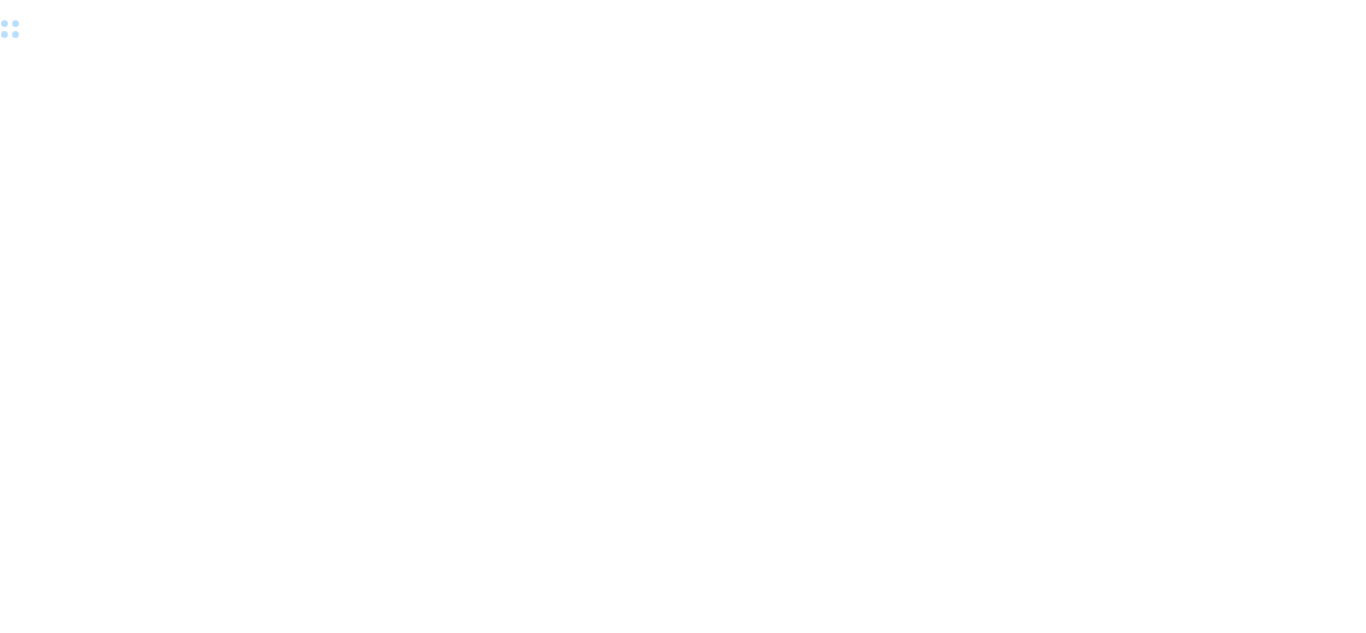 scroll, scrollTop: 0, scrollLeft: 0, axis: both 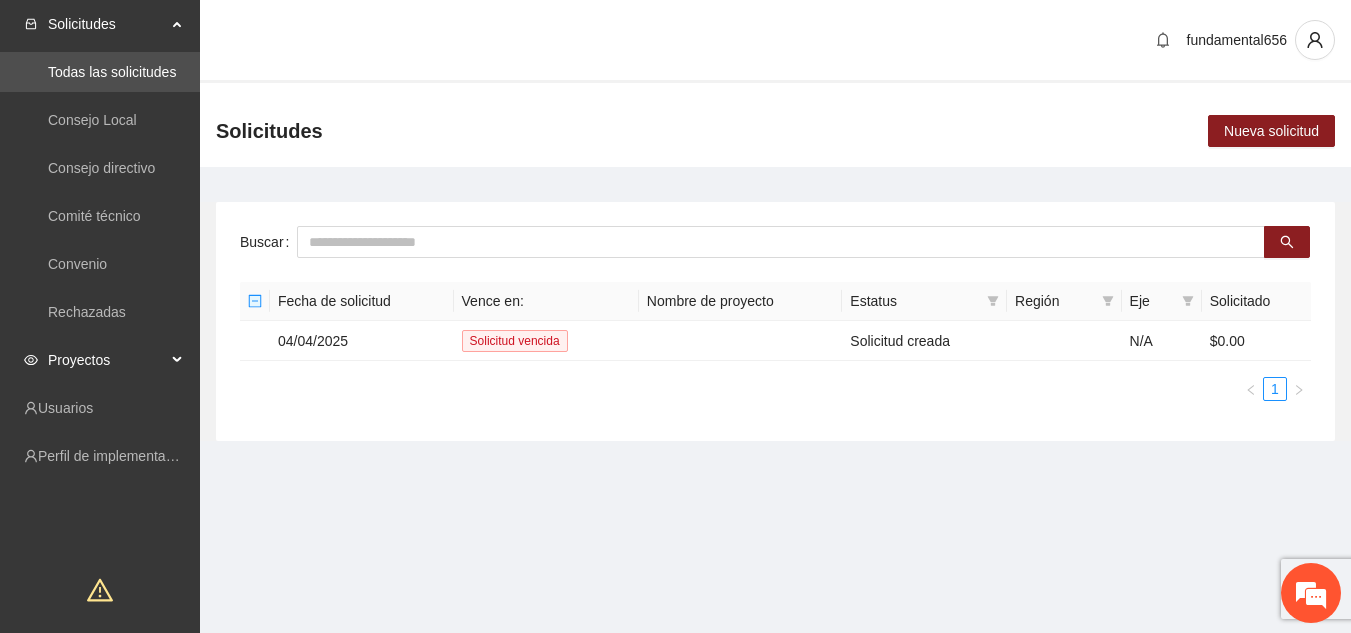 click on "Proyectos" at bounding box center [107, 360] 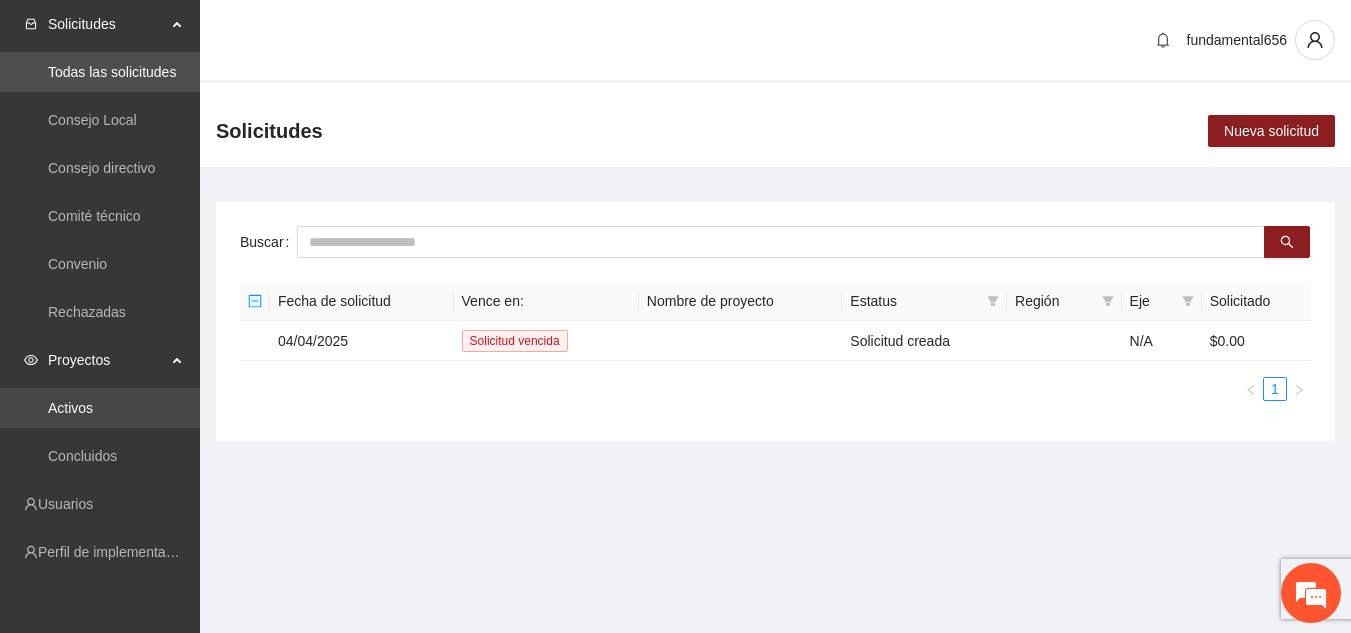 click on "Activos" at bounding box center (70, 408) 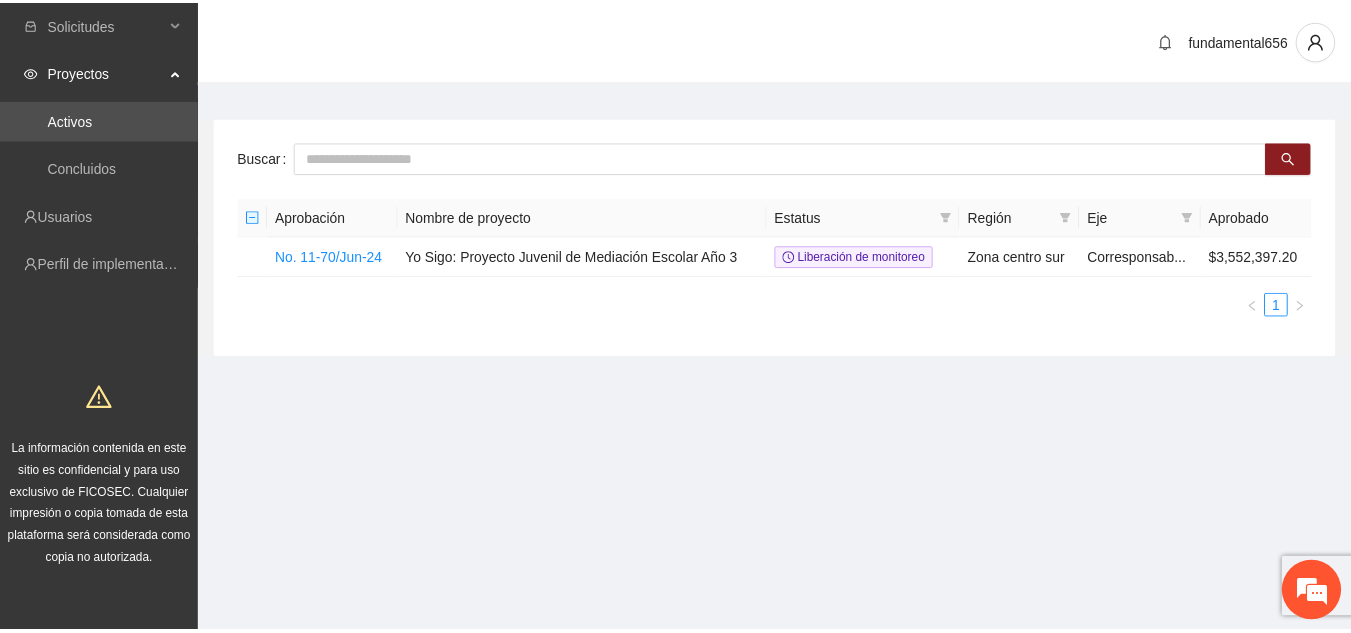 scroll, scrollTop: 0, scrollLeft: 0, axis: both 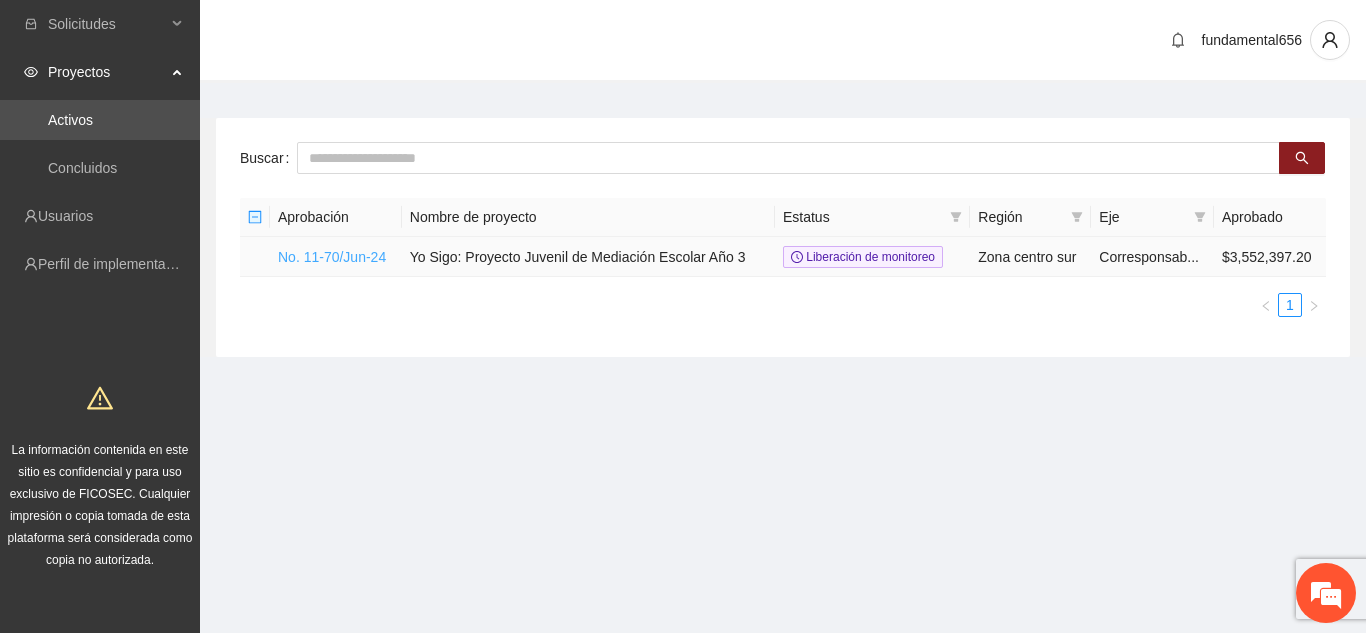 click on "No. 11-70/Jun-24" at bounding box center [332, 257] 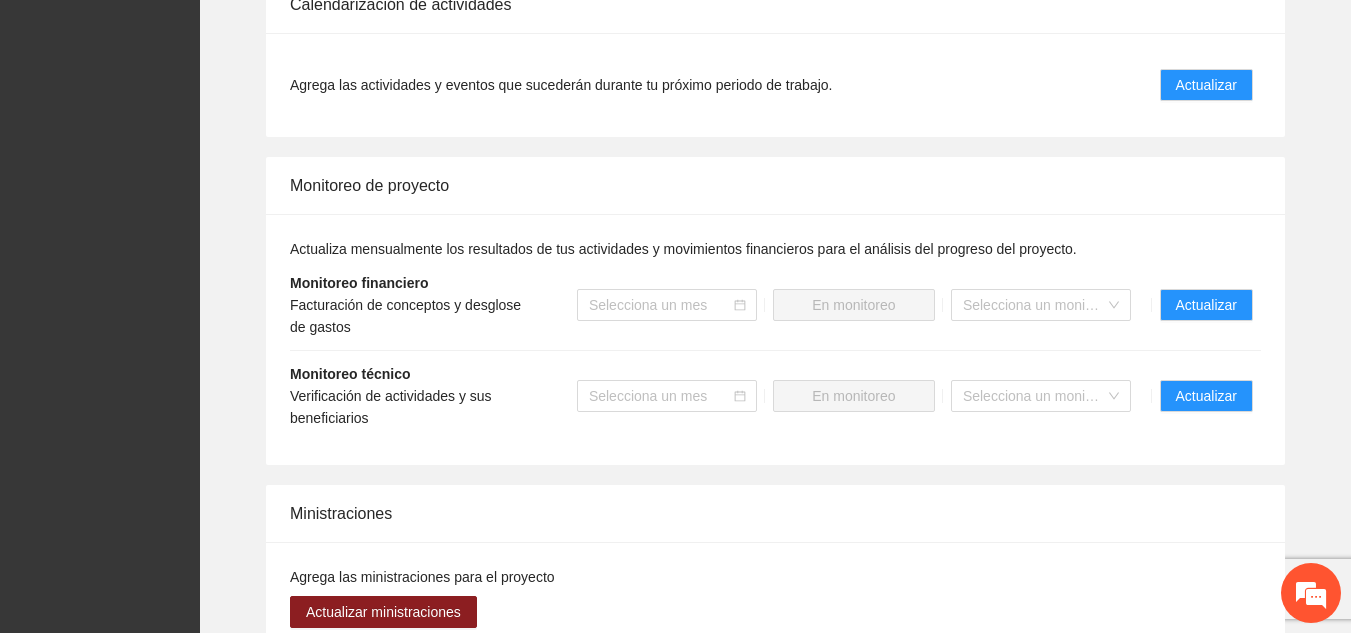 scroll, scrollTop: 1774, scrollLeft: 0, axis: vertical 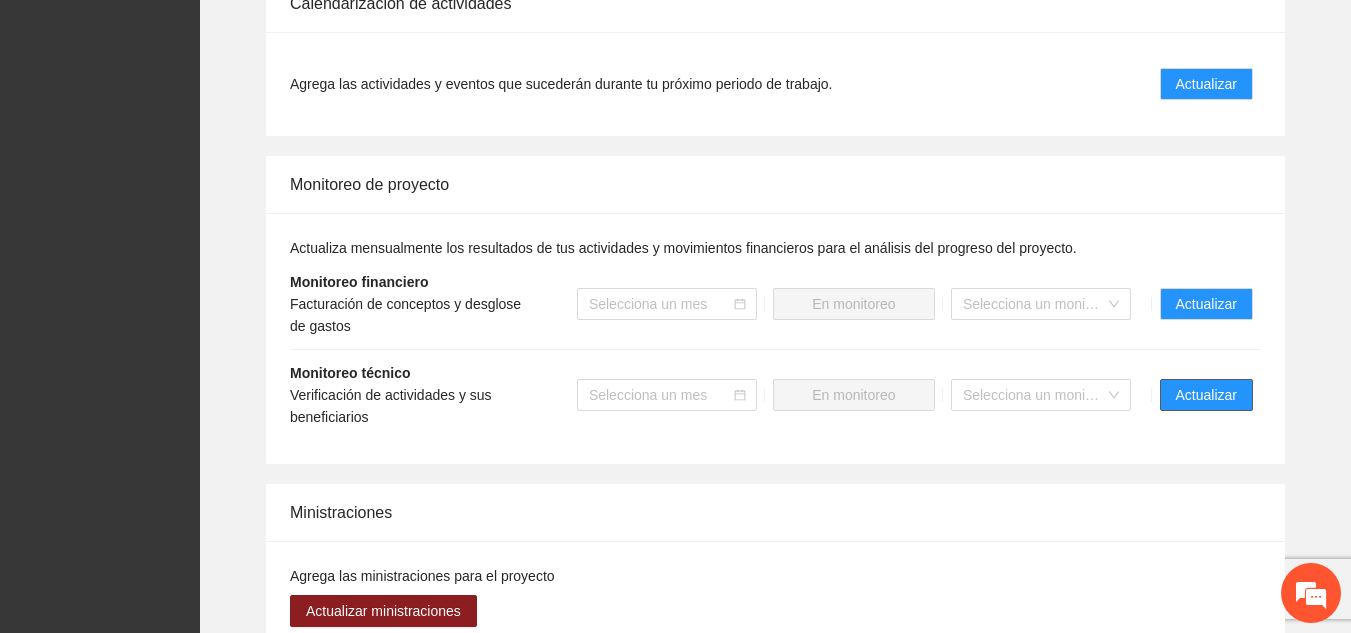 click on "Actualizar" at bounding box center (1206, 395) 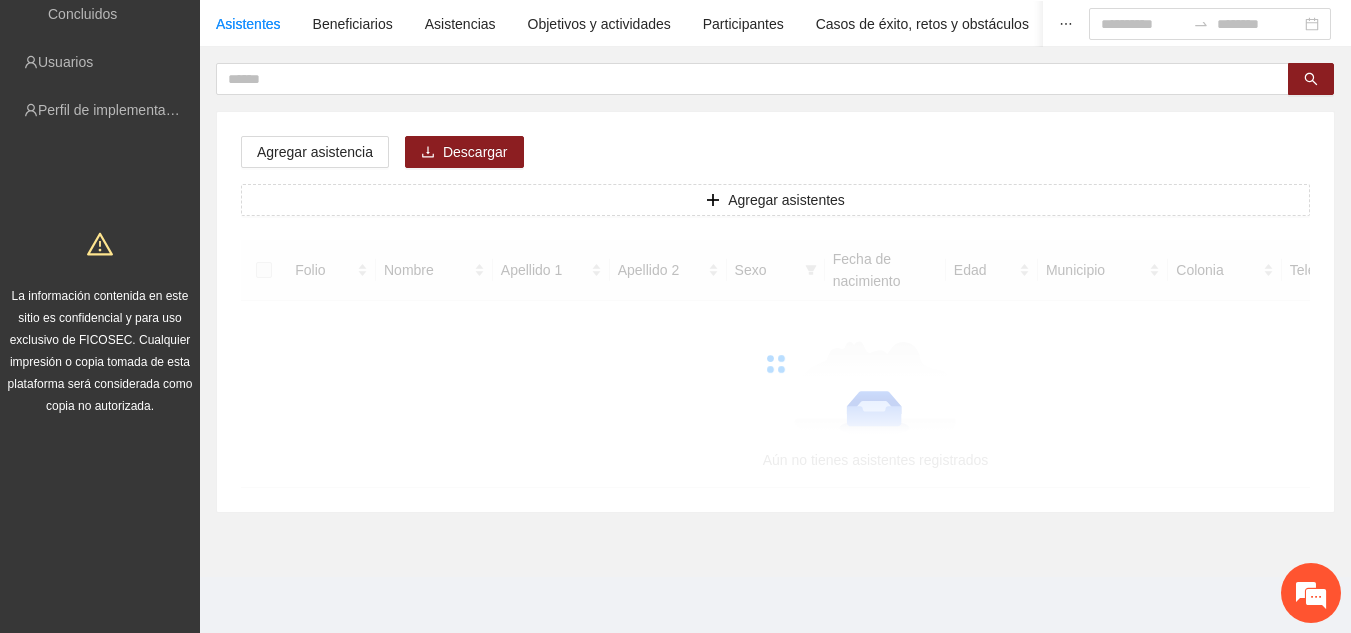 scroll, scrollTop: 0, scrollLeft: 0, axis: both 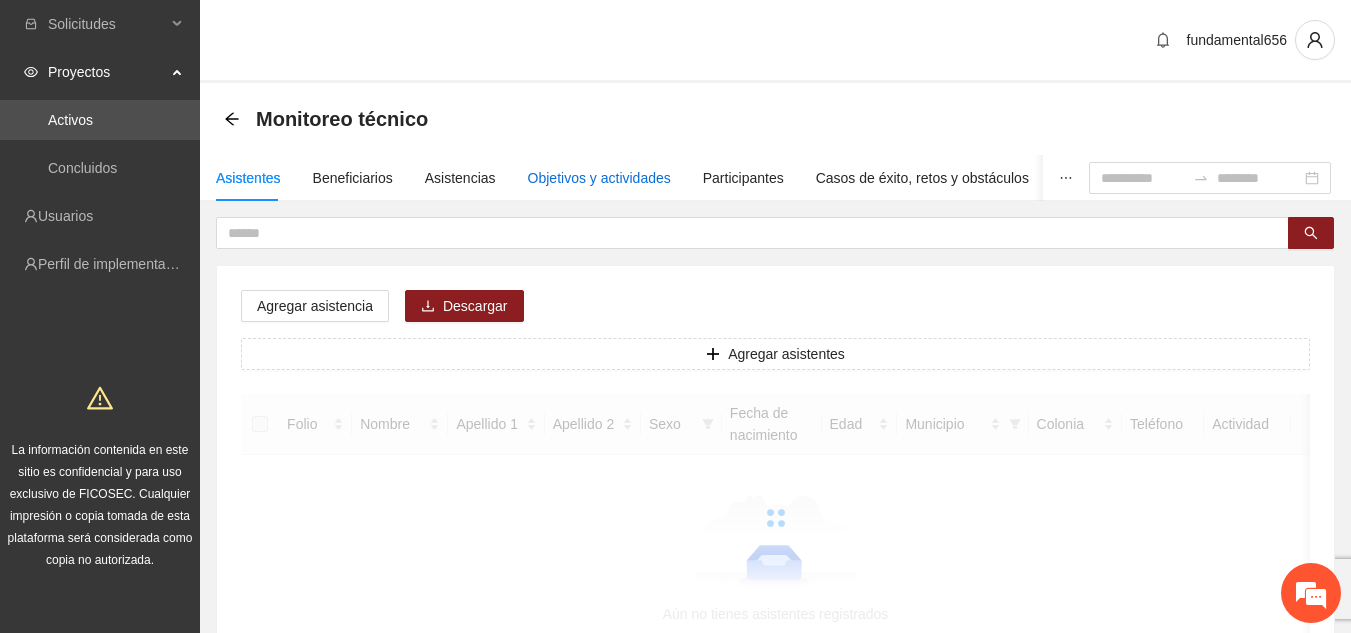 click on "Objetivos y actividades" at bounding box center [599, 178] 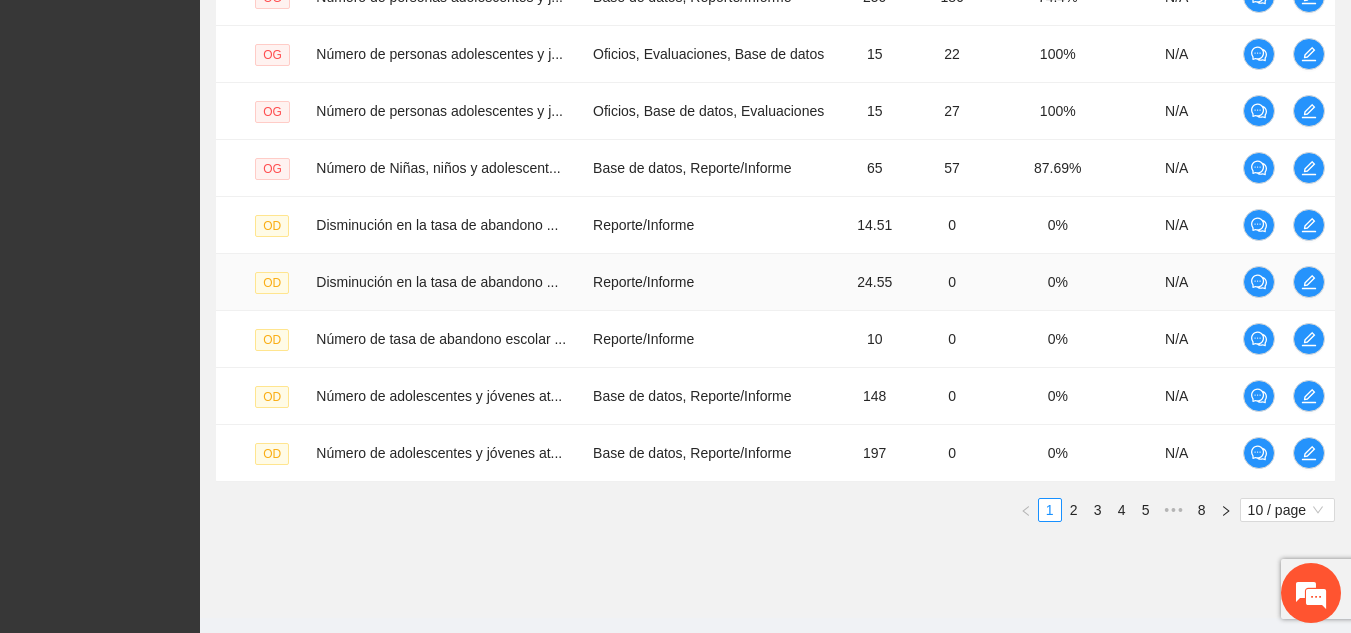 scroll, scrollTop: 676, scrollLeft: 0, axis: vertical 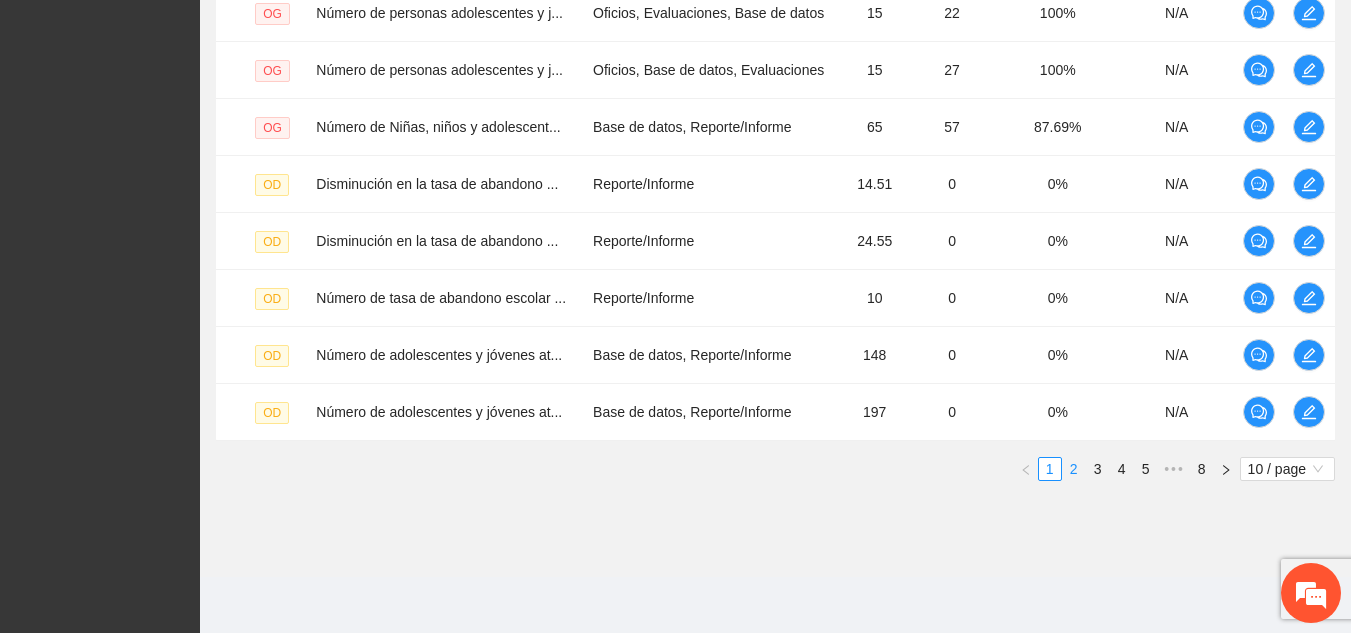 click on "2" at bounding box center [1074, 469] 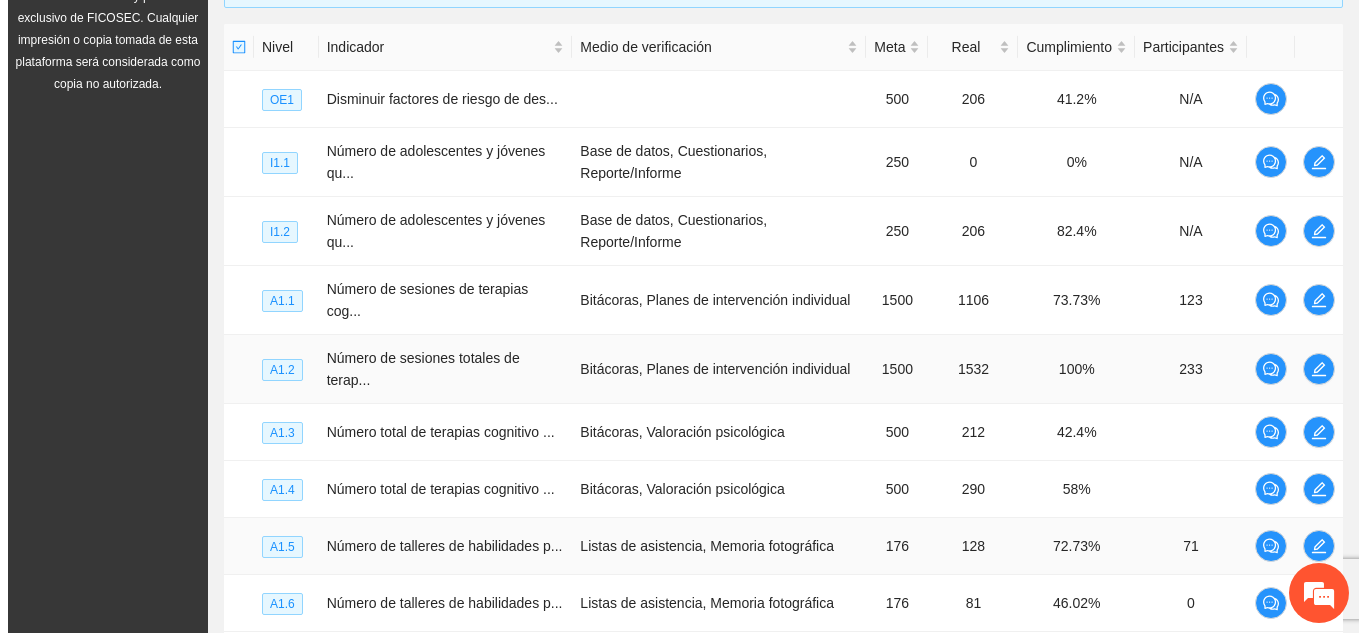 scroll, scrollTop: 475, scrollLeft: 0, axis: vertical 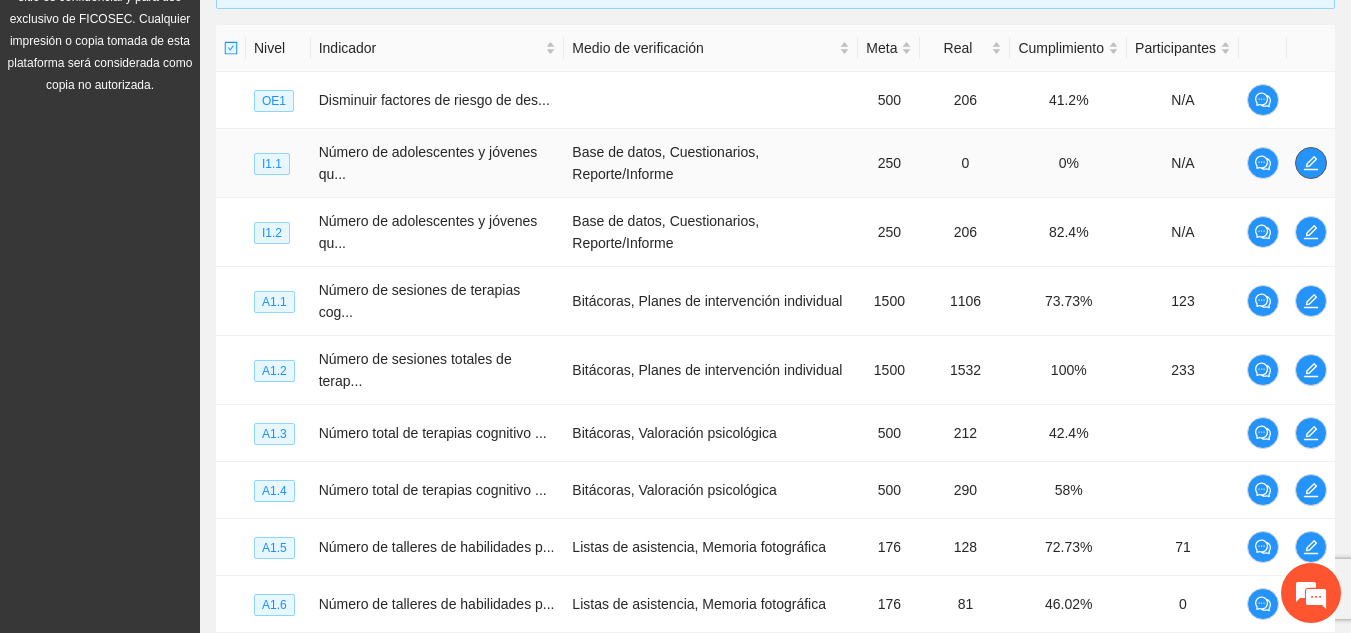 click 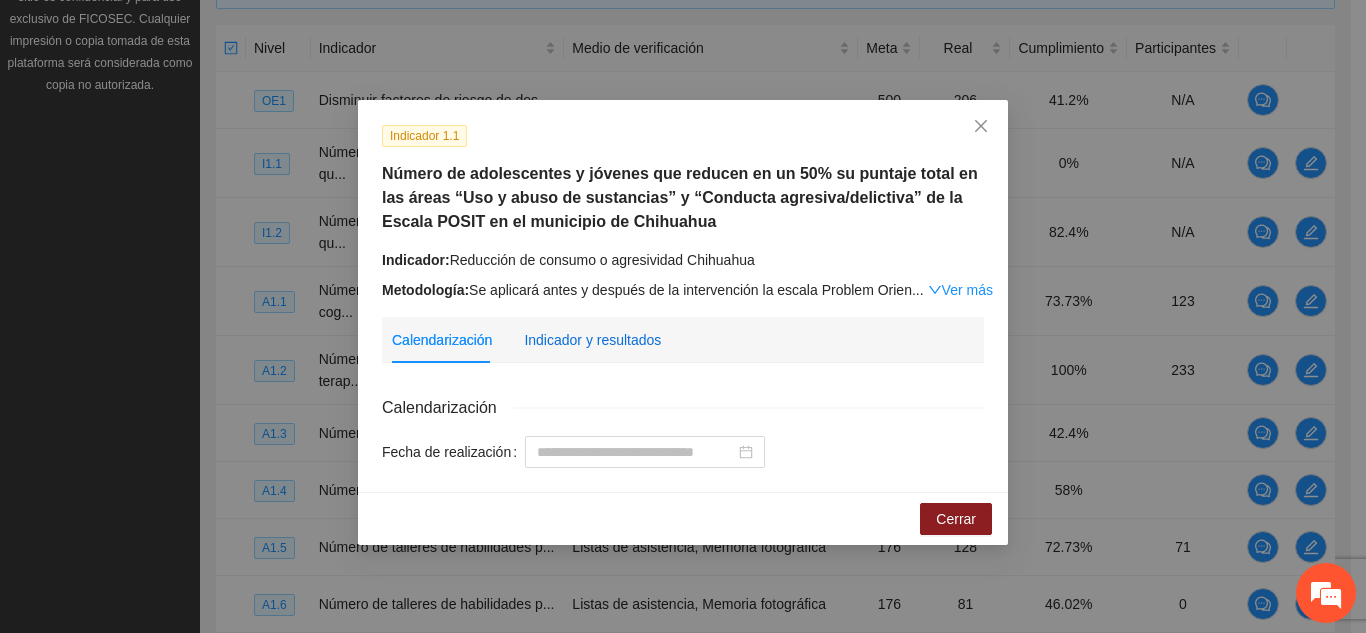 click on "Indicador y resultados" at bounding box center (592, 340) 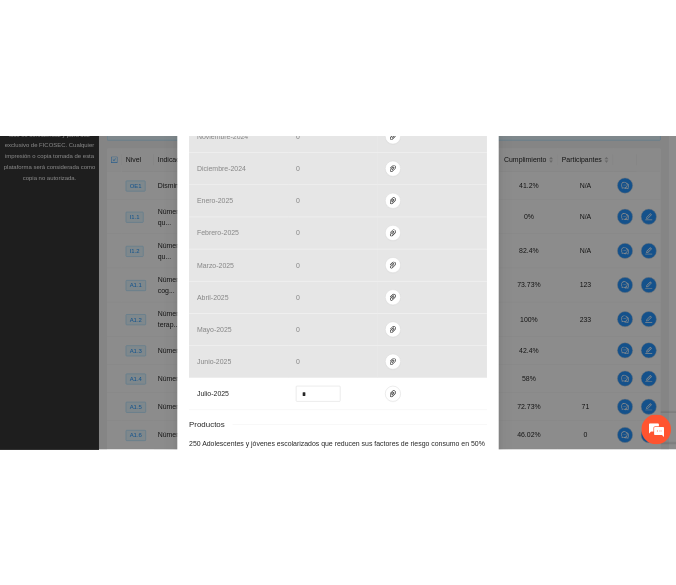 scroll, scrollTop: 910, scrollLeft: 0, axis: vertical 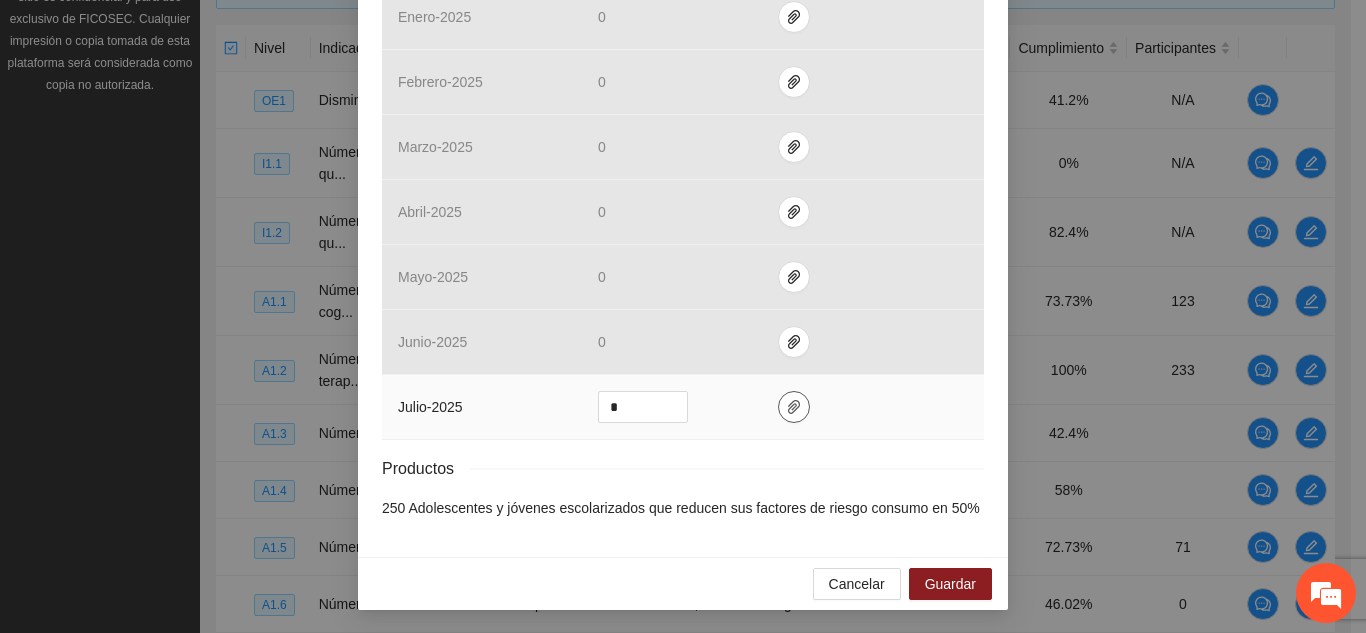 click 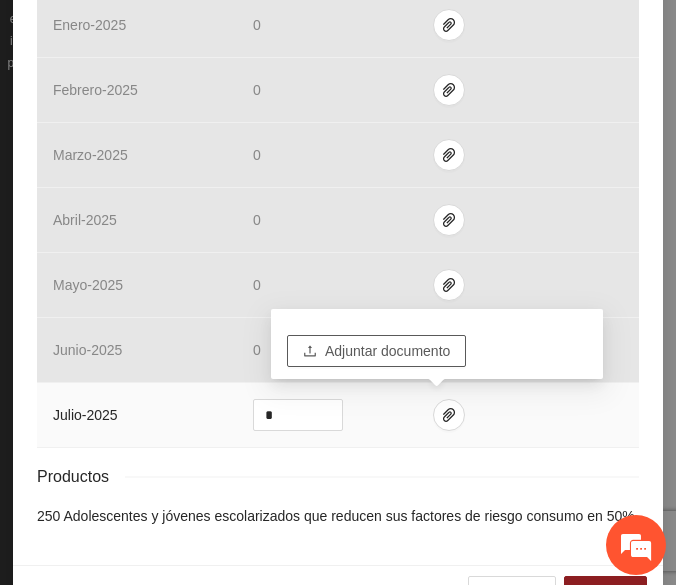 click on "Adjuntar documento" at bounding box center [387, 351] 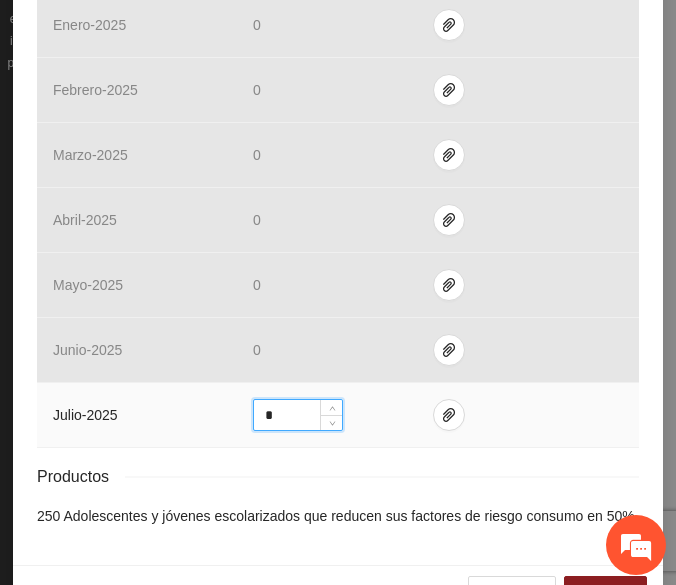 click on "*" at bounding box center (298, 415) 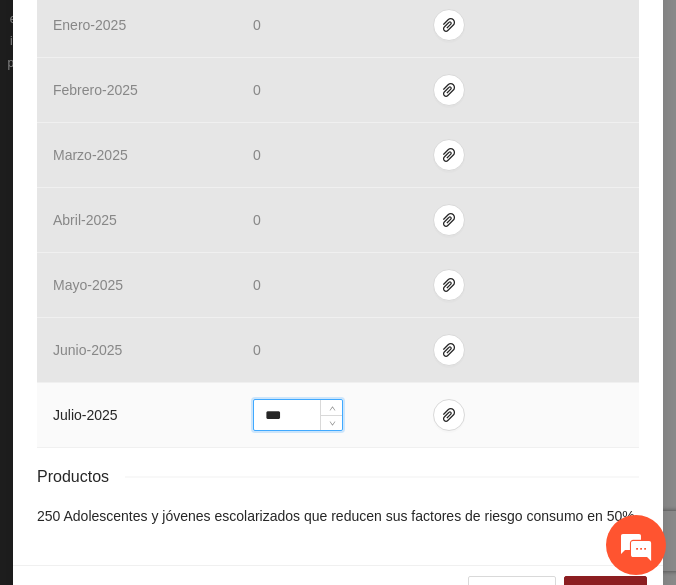scroll, scrollTop: 966, scrollLeft: 0, axis: vertical 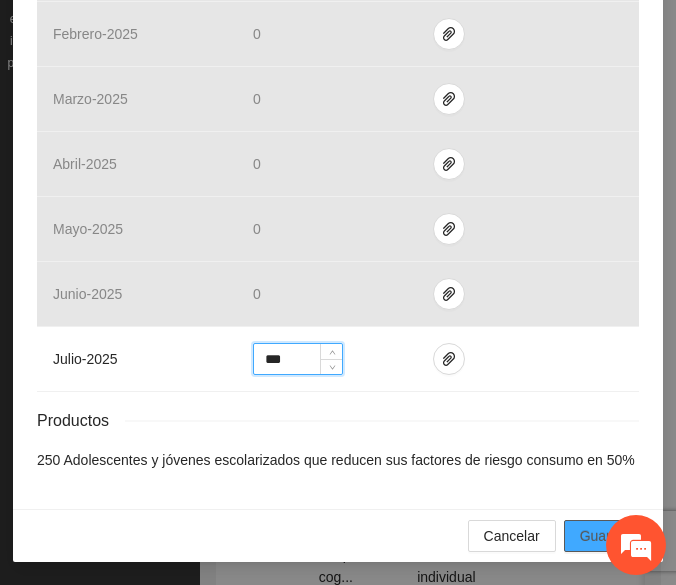 type on "***" 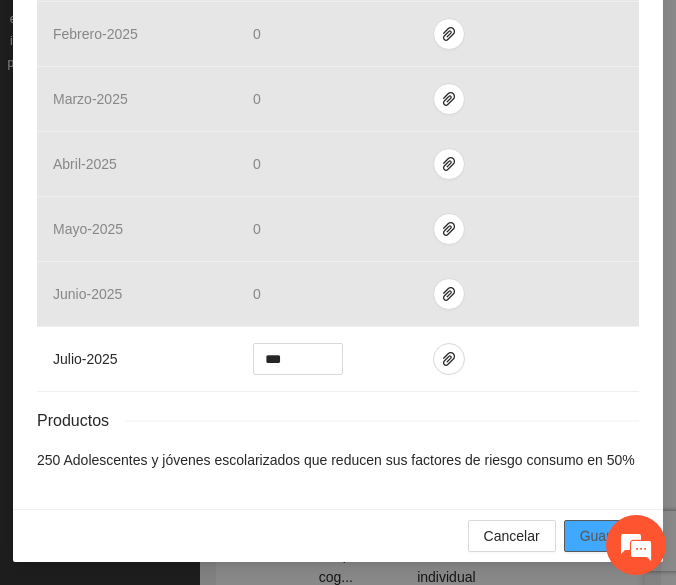 click on "Guardar" at bounding box center (605, 536) 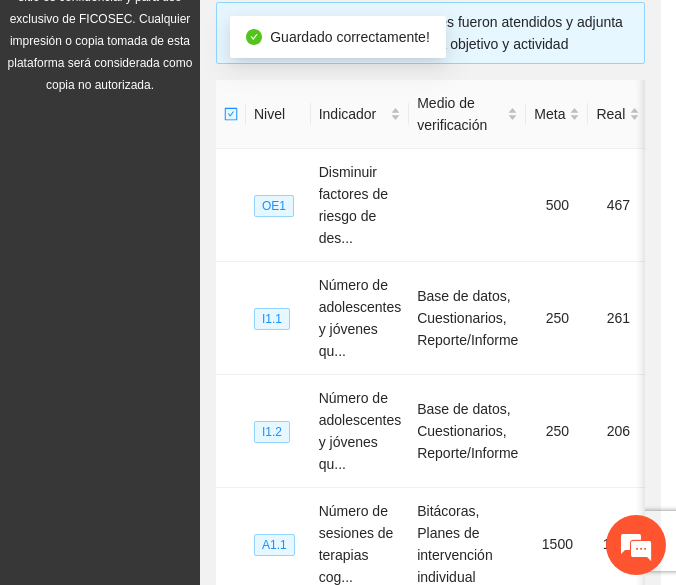 scroll, scrollTop: 889, scrollLeft: 0, axis: vertical 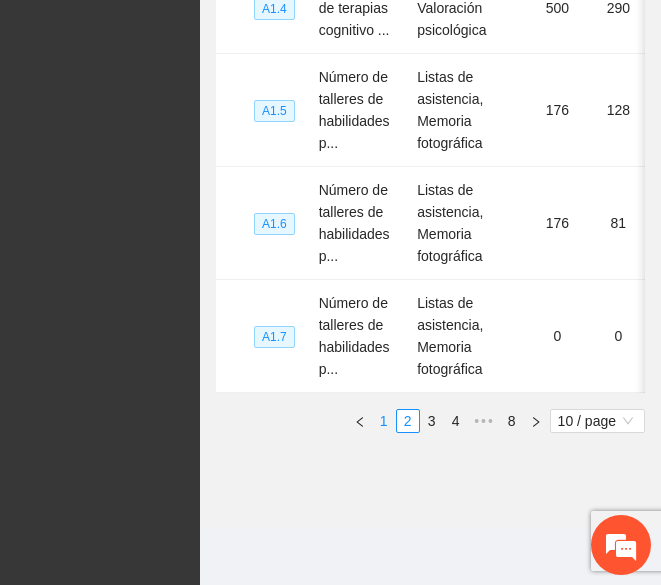 click on "1" at bounding box center [384, 421] 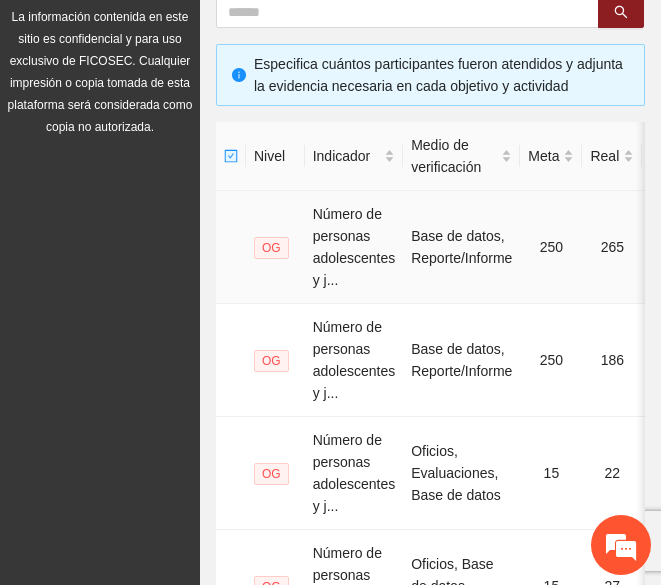 scroll, scrollTop: 442, scrollLeft: 0, axis: vertical 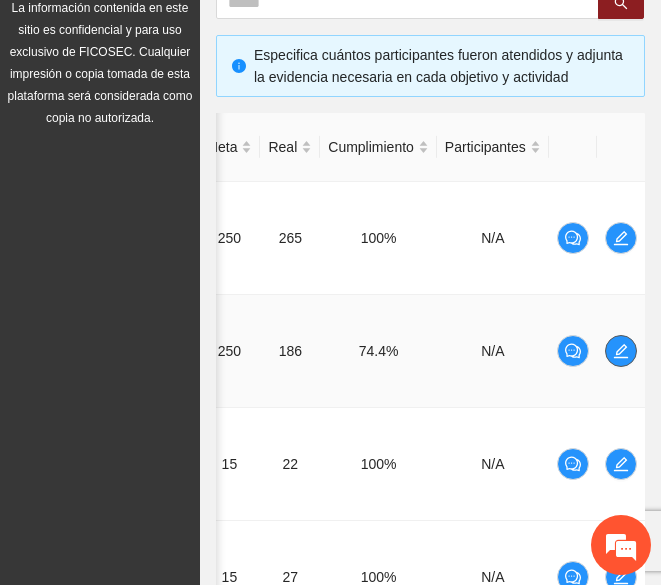 click 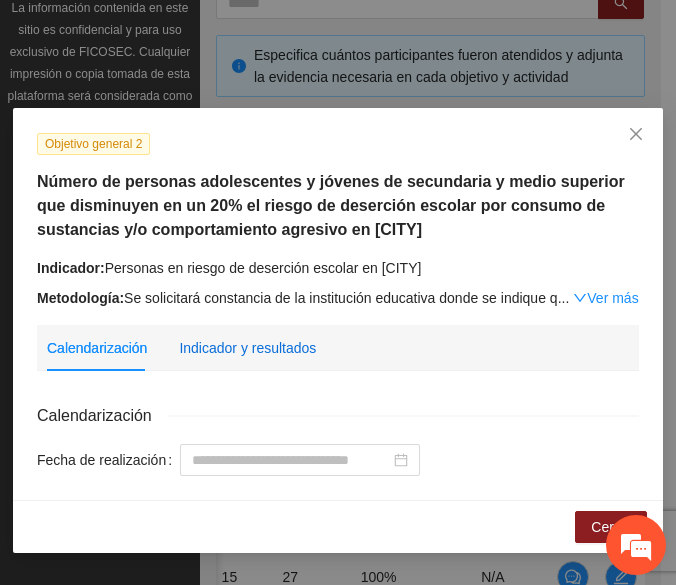 click on "Indicador y resultados" at bounding box center (247, 348) 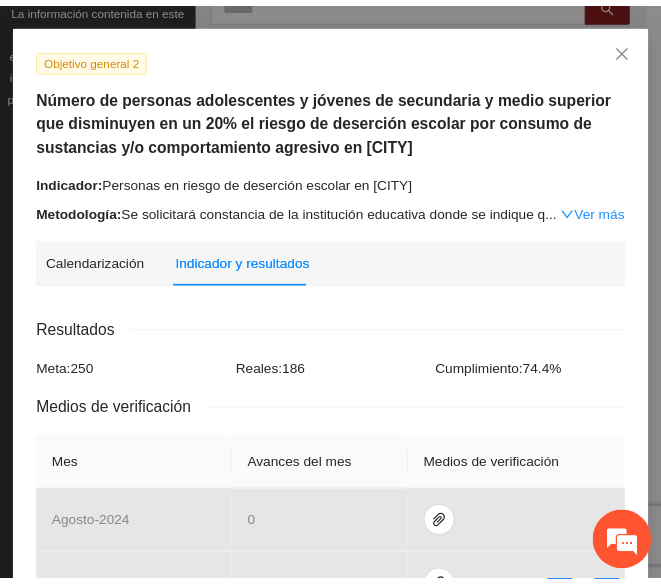 scroll, scrollTop: 86, scrollLeft: 0, axis: vertical 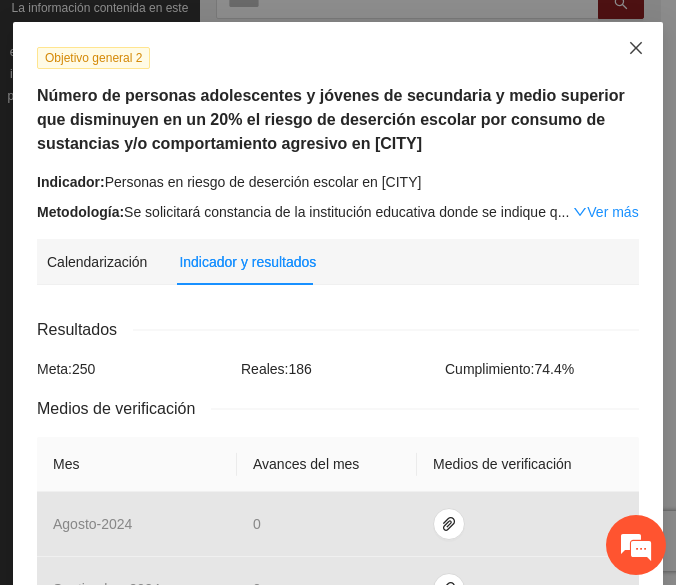click 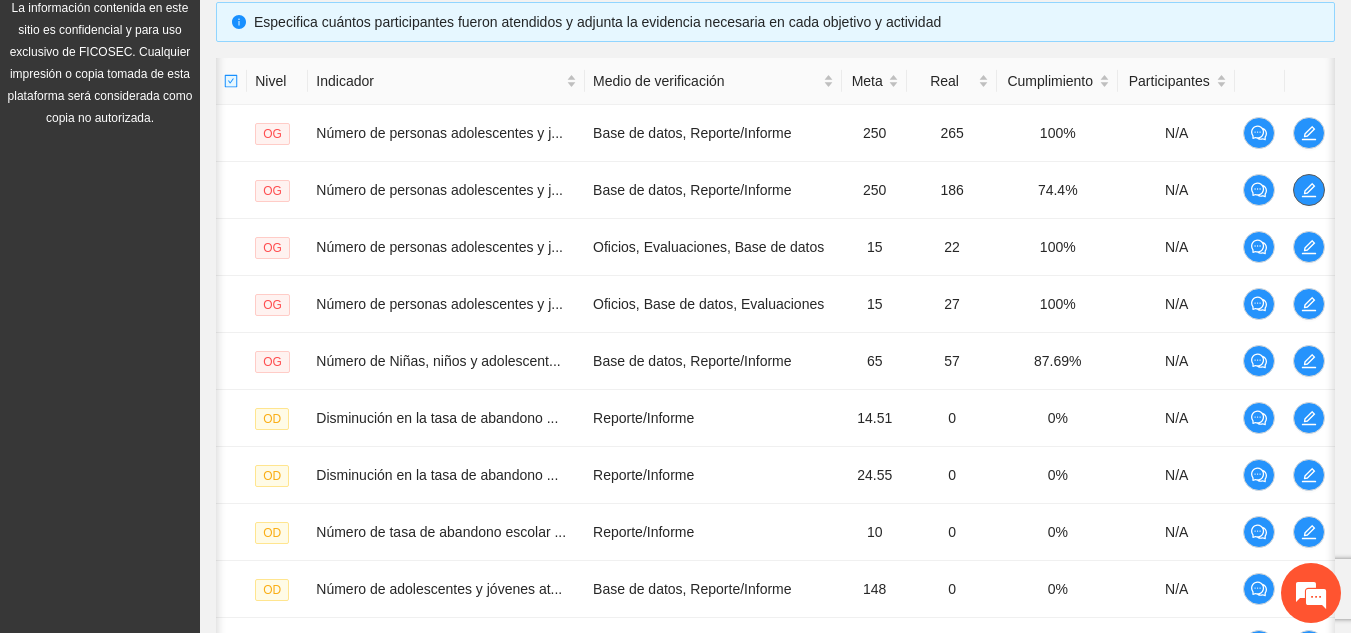 scroll, scrollTop: 0, scrollLeft: 0, axis: both 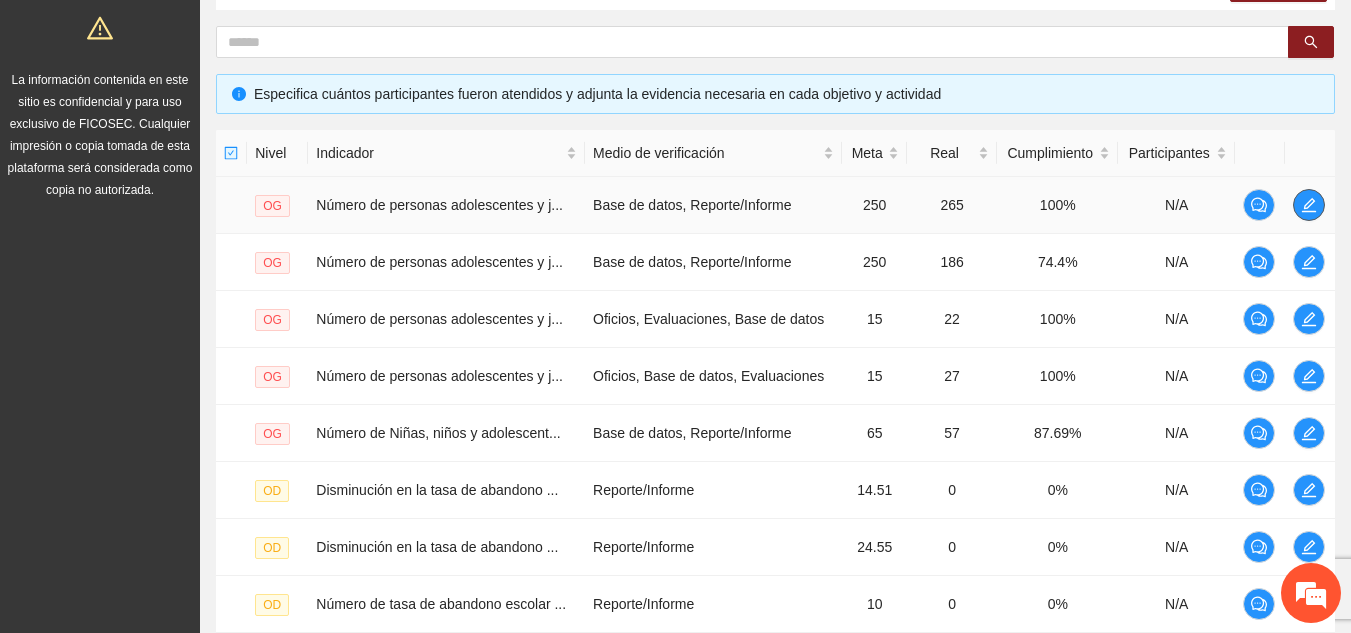 click 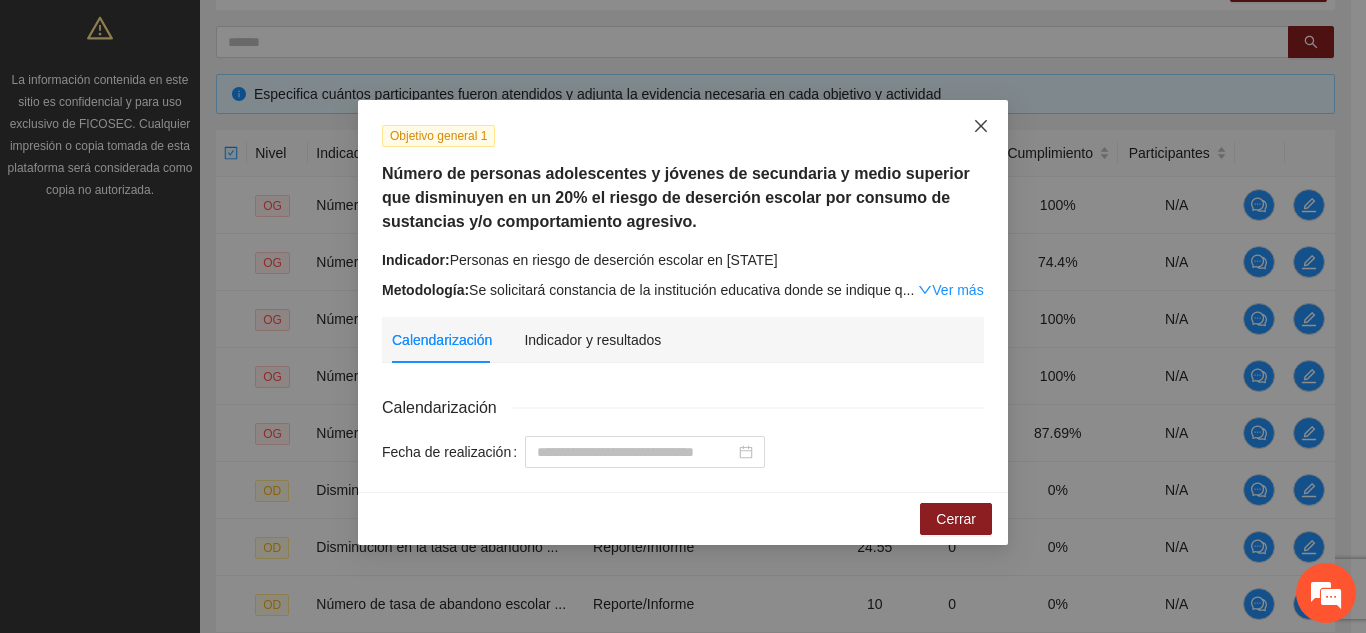 click at bounding box center [981, 127] 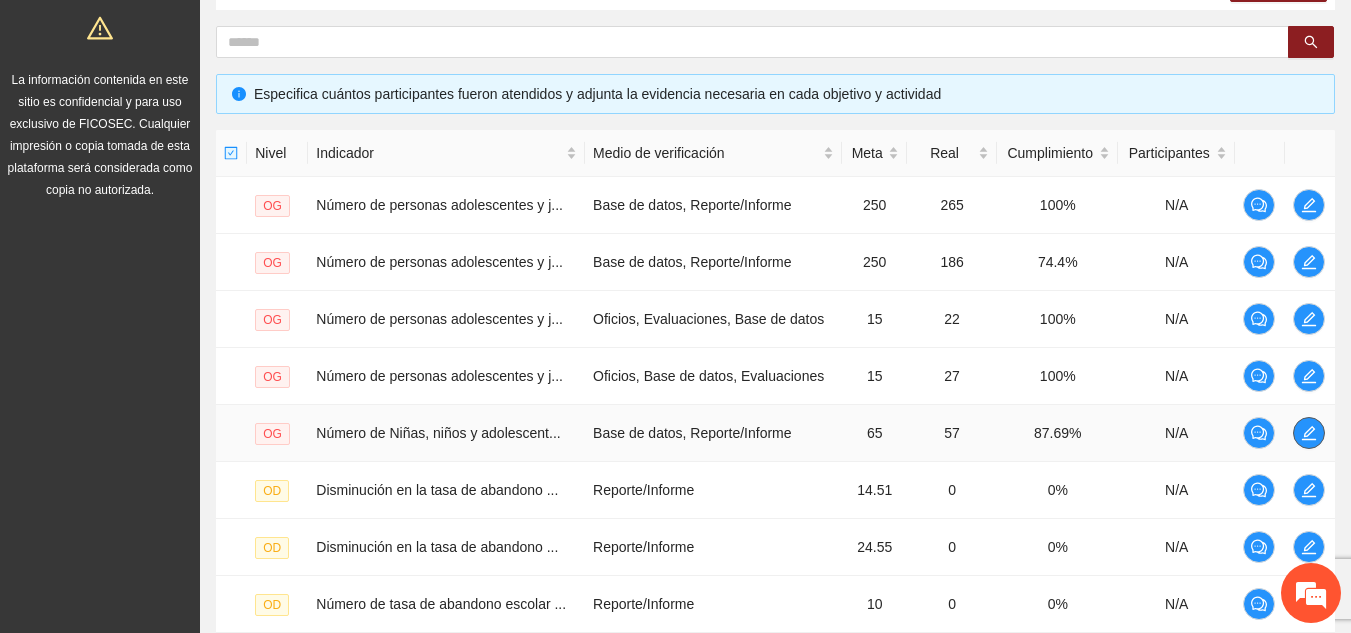 click 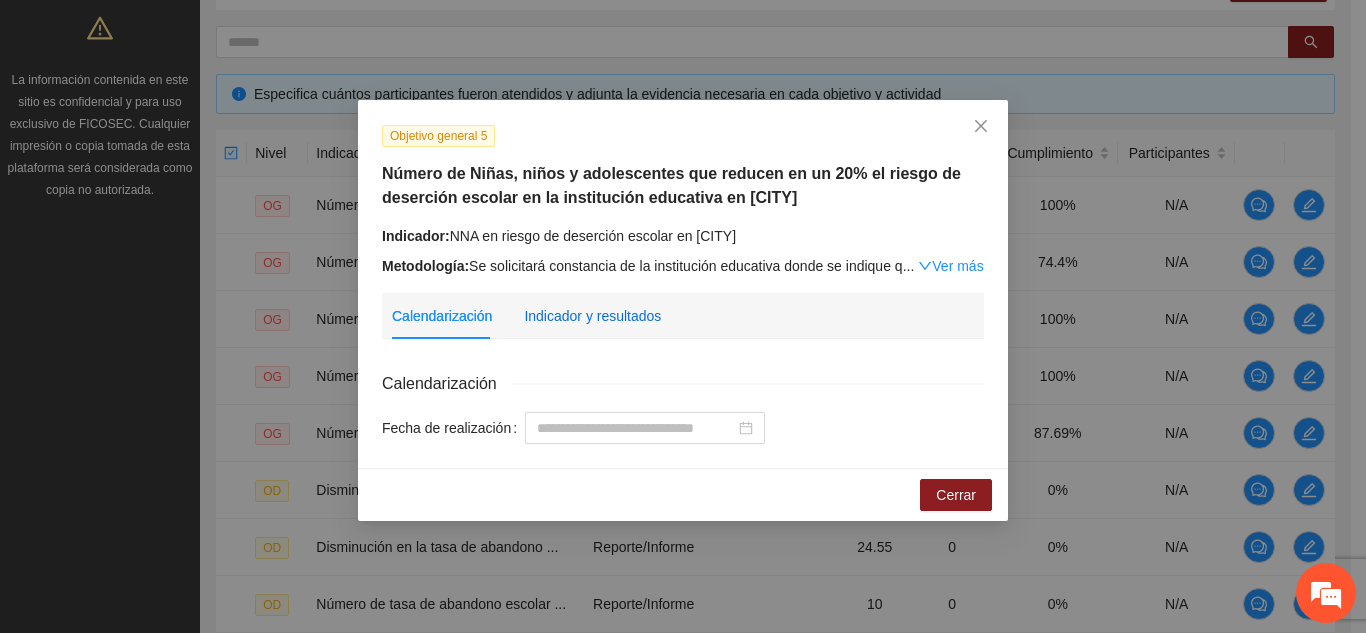 click on "Indicador y resultados" at bounding box center [592, 316] 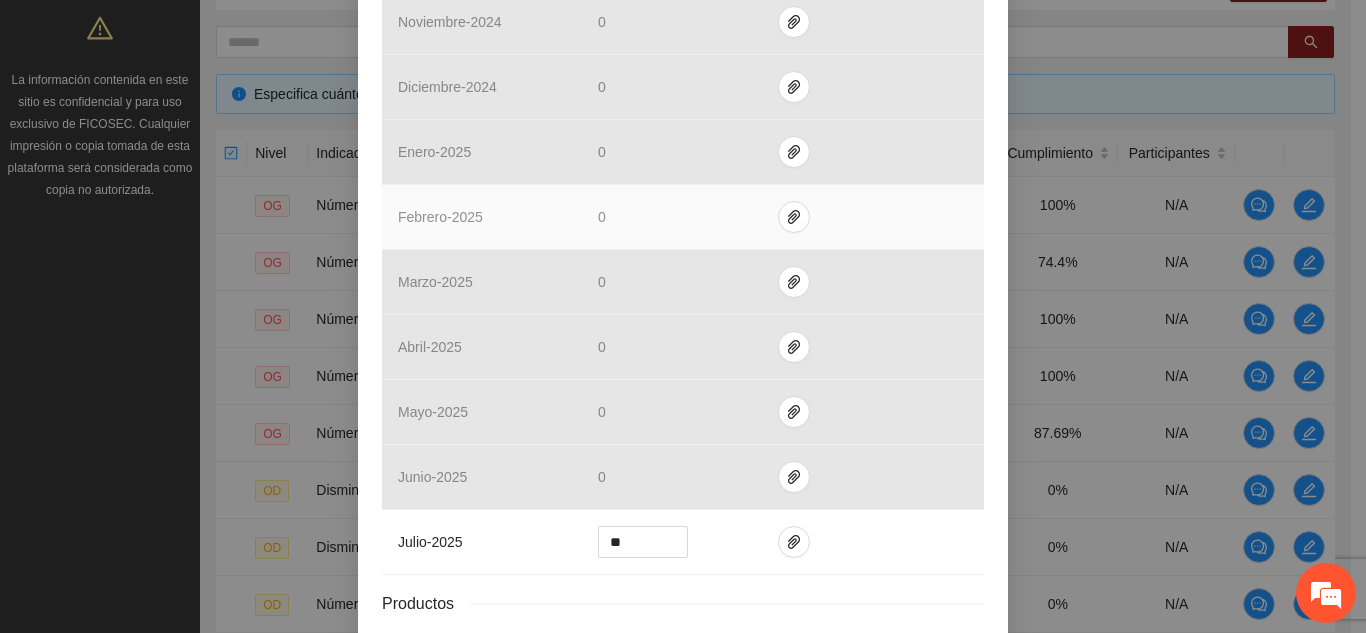 scroll, scrollTop: 886, scrollLeft: 0, axis: vertical 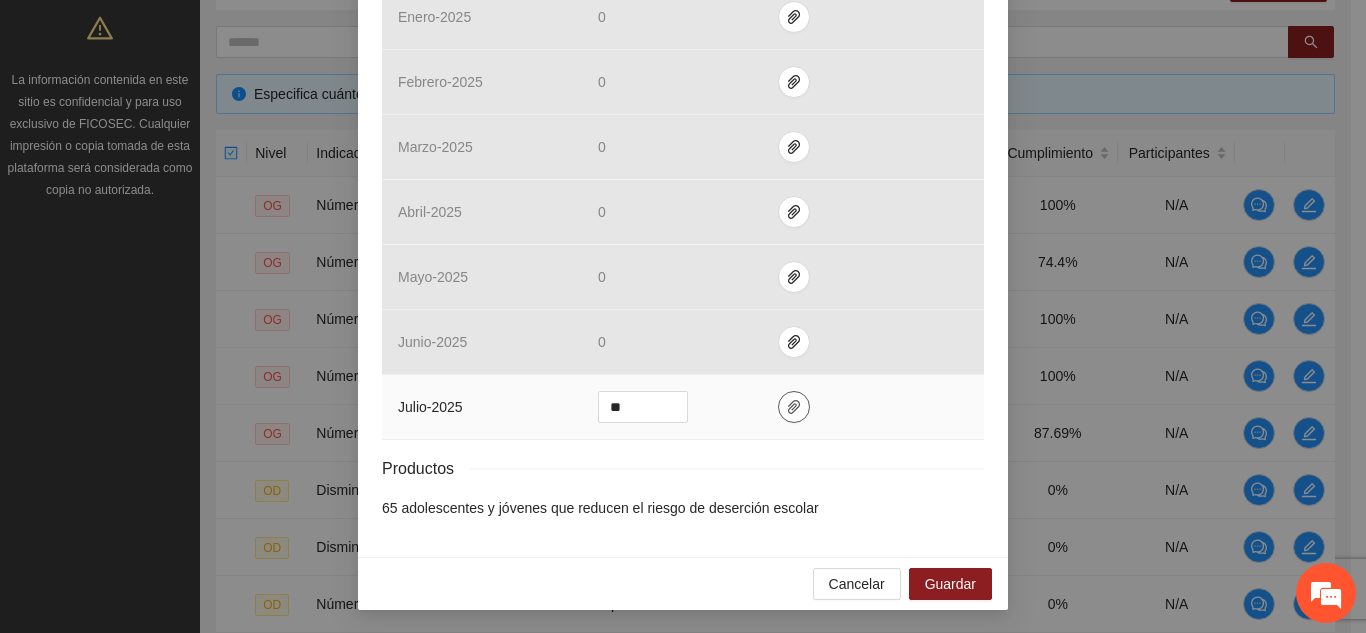 click 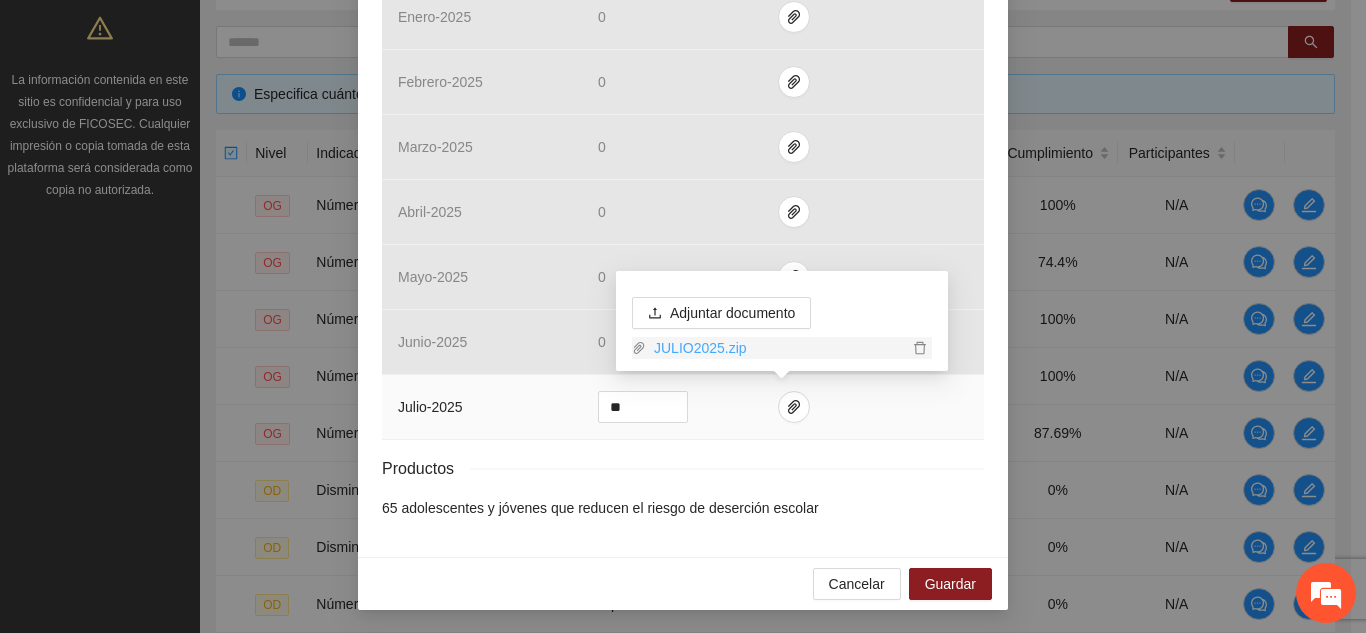 click on "JULIO2025.zip" at bounding box center (777, 348) 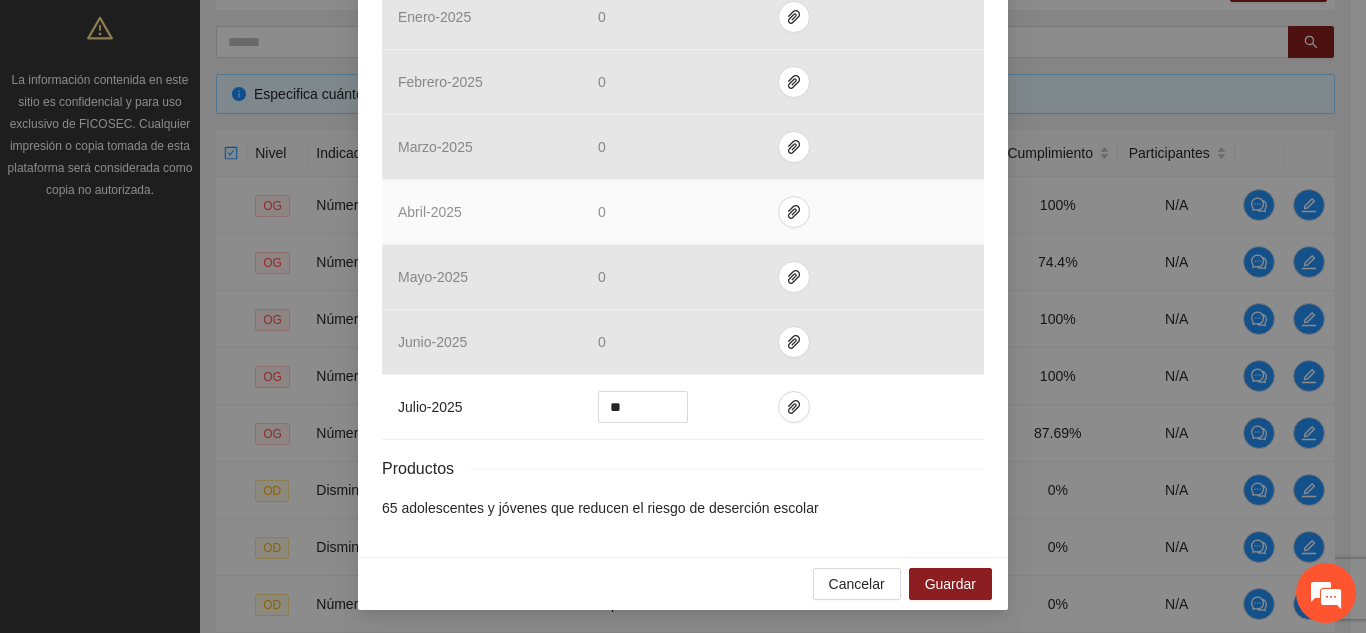 click at bounding box center (873, 212) 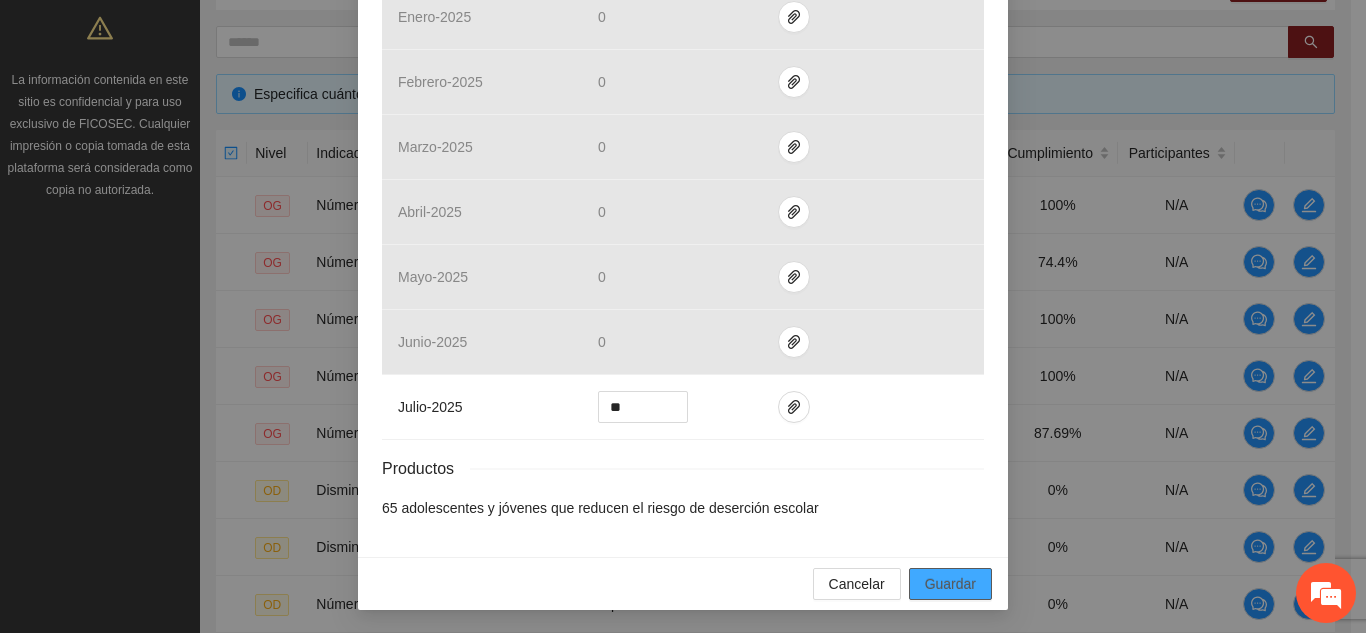 click on "Guardar" at bounding box center (950, 584) 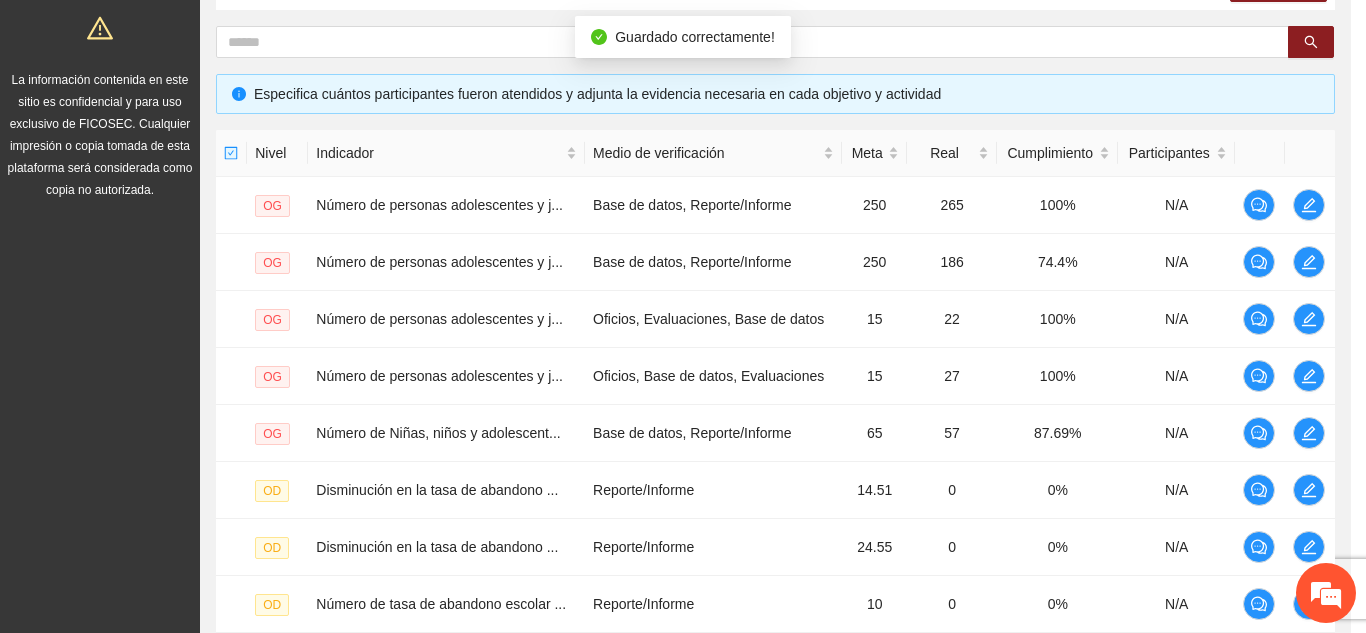 scroll, scrollTop: 786, scrollLeft: 0, axis: vertical 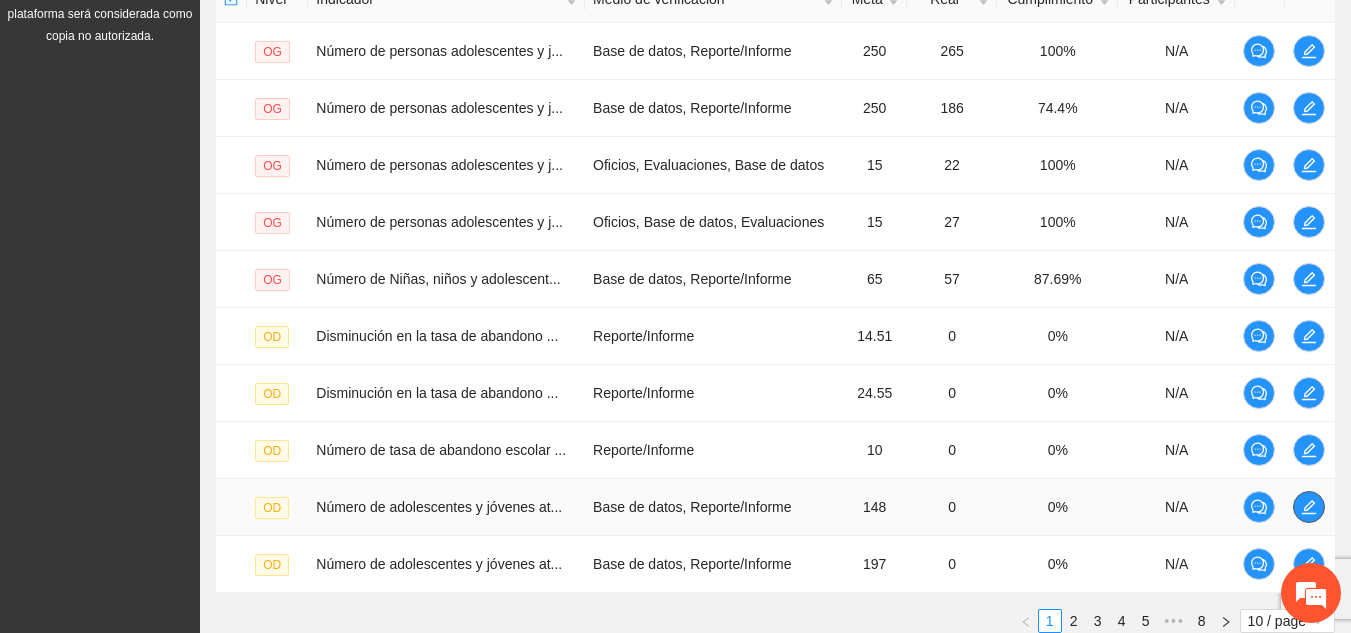 click at bounding box center [1309, 507] 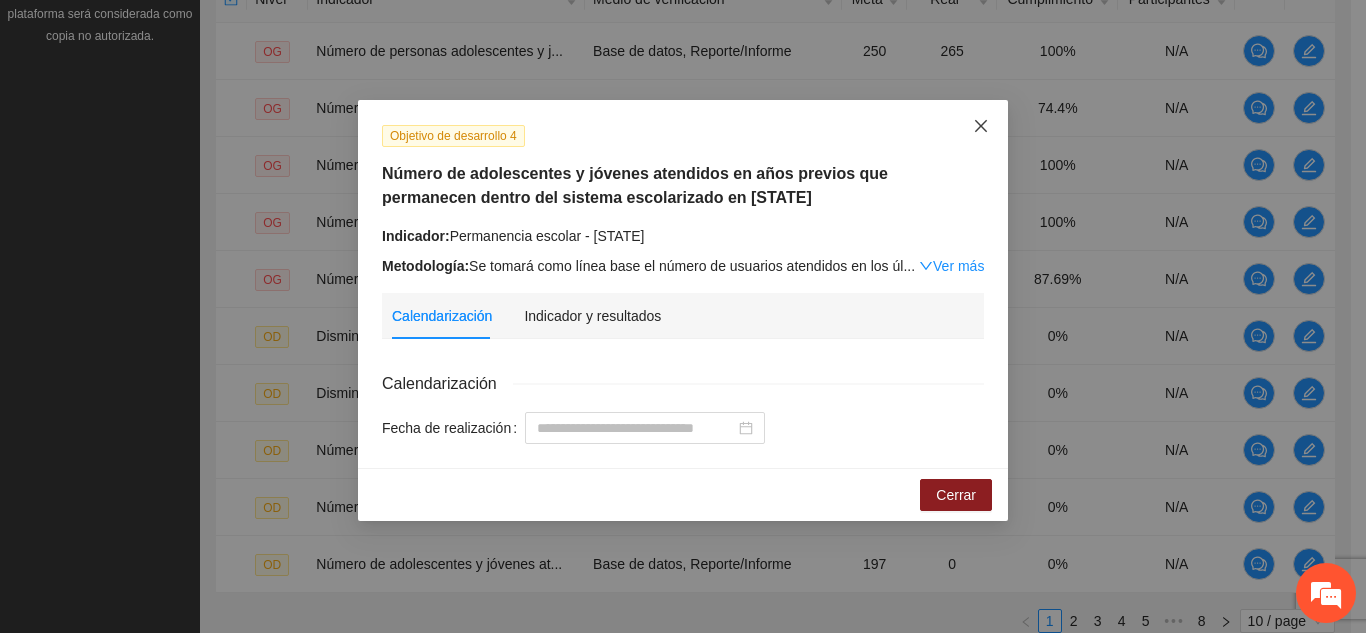 click 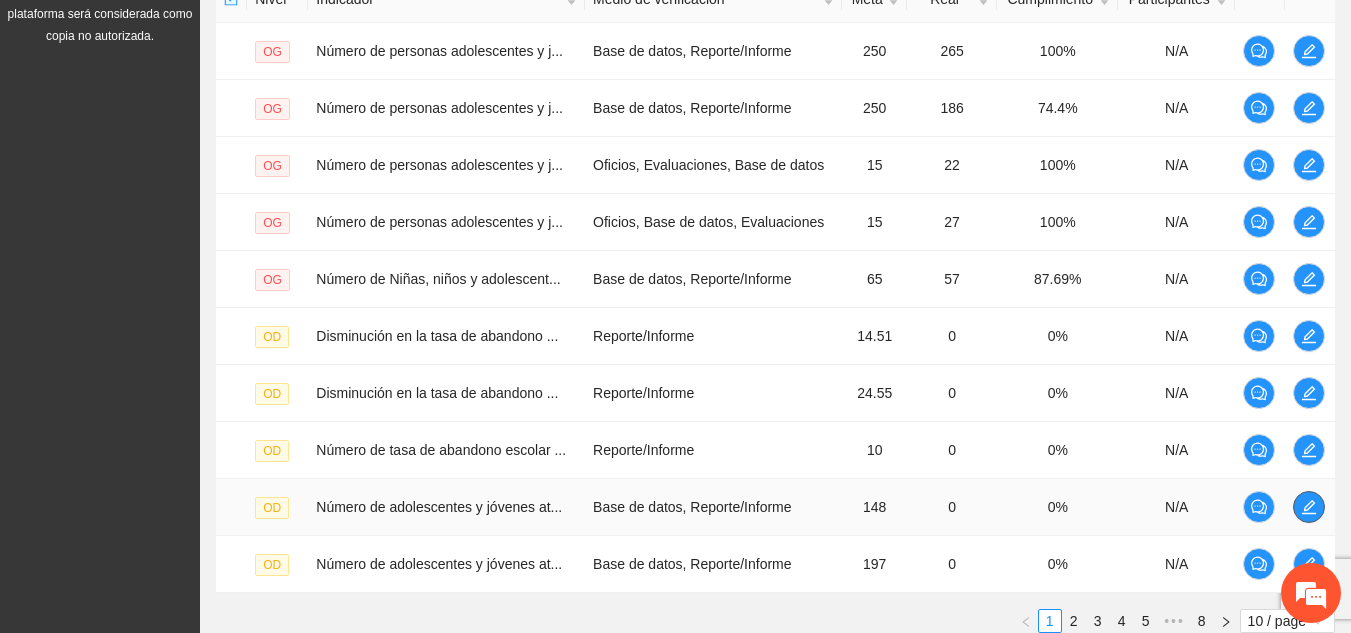 click 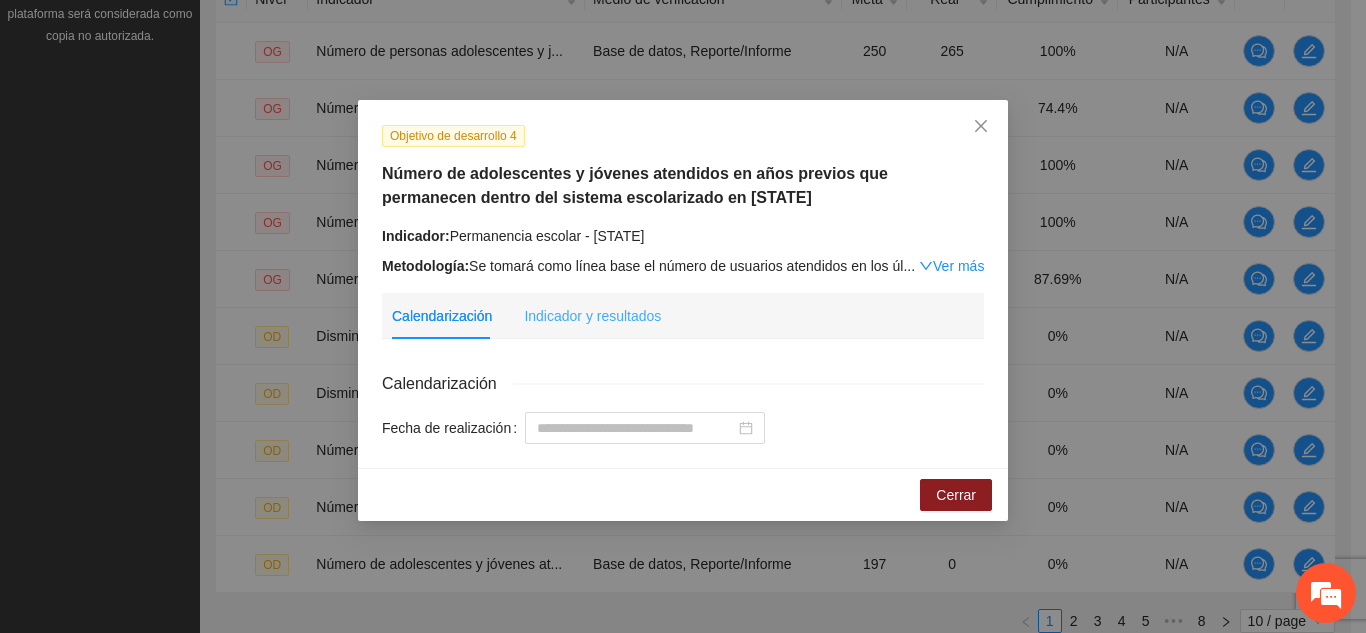click on "Indicador y resultados" at bounding box center (592, 316) 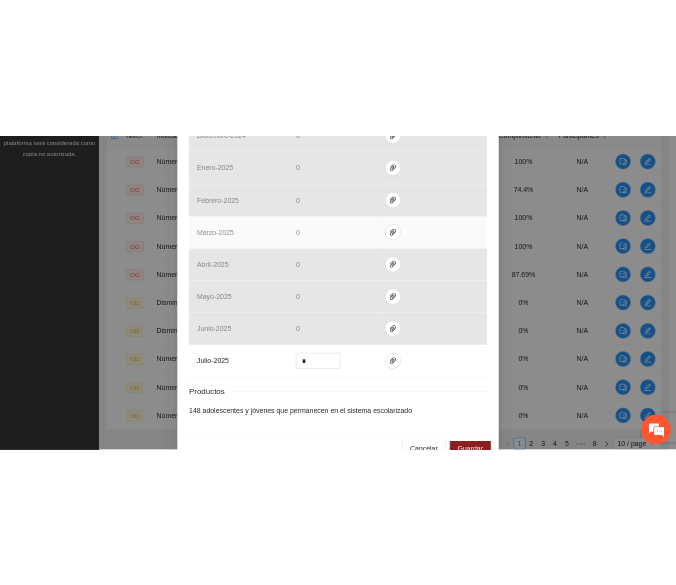 scroll, scrollTop: 886, scrollLeft: 0, axis: vertical 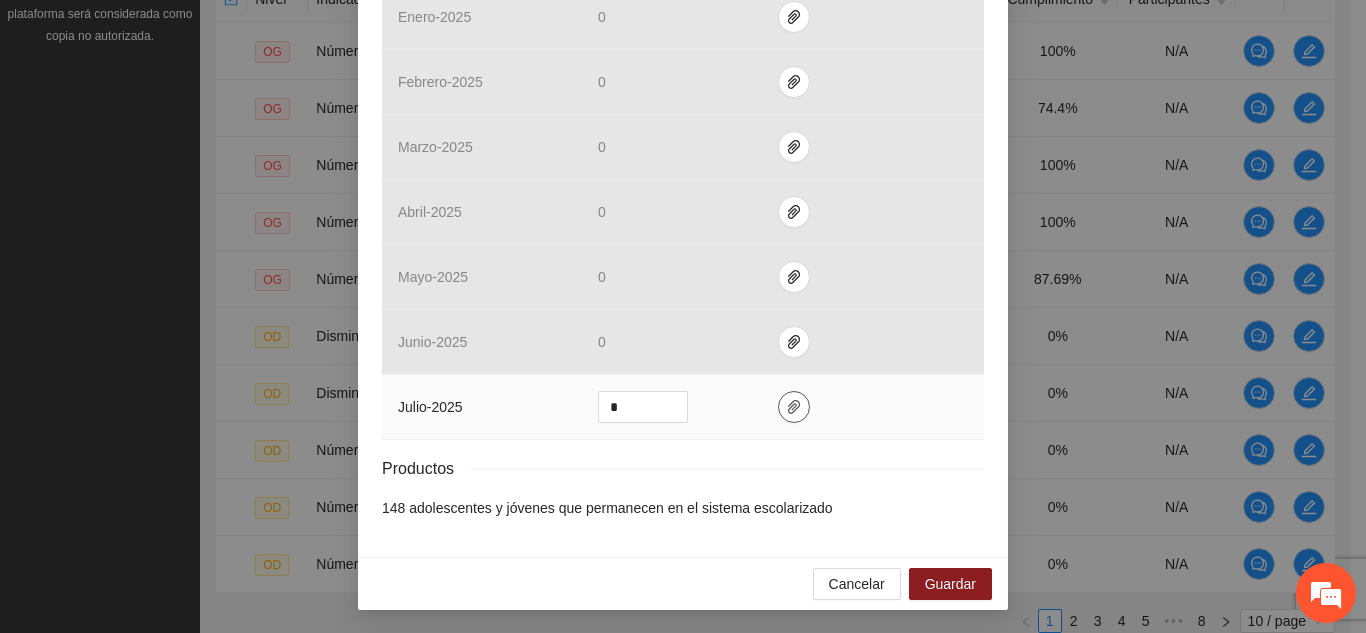click at bounding box center (794, 407) 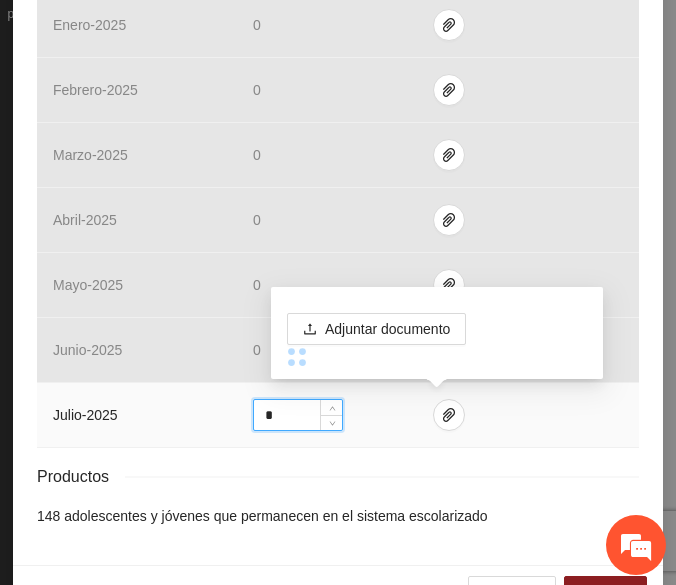 click on "*" at bounding box center (298, 415) 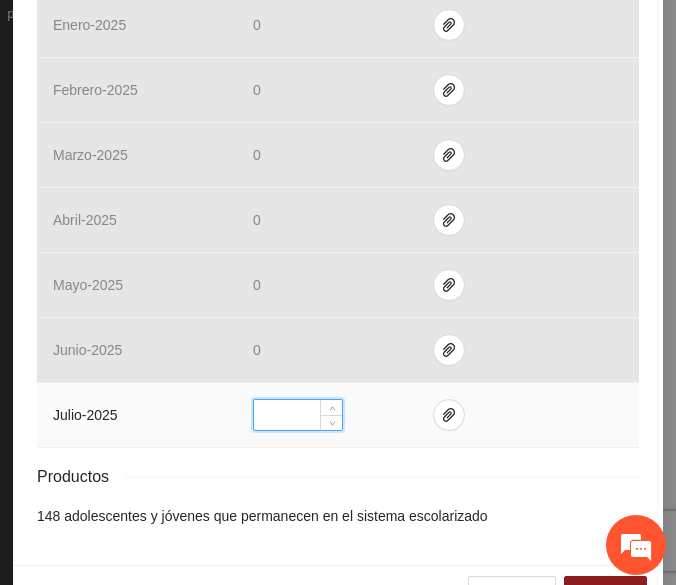 click at bounding box center (298, 415) 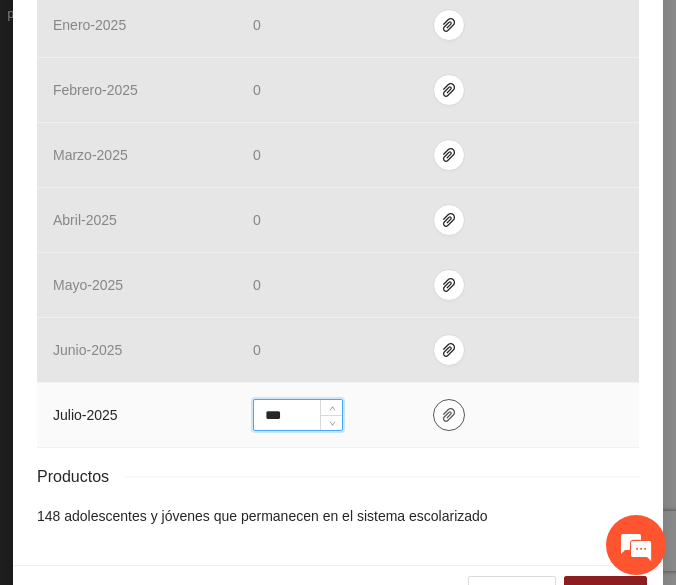 type on "***" 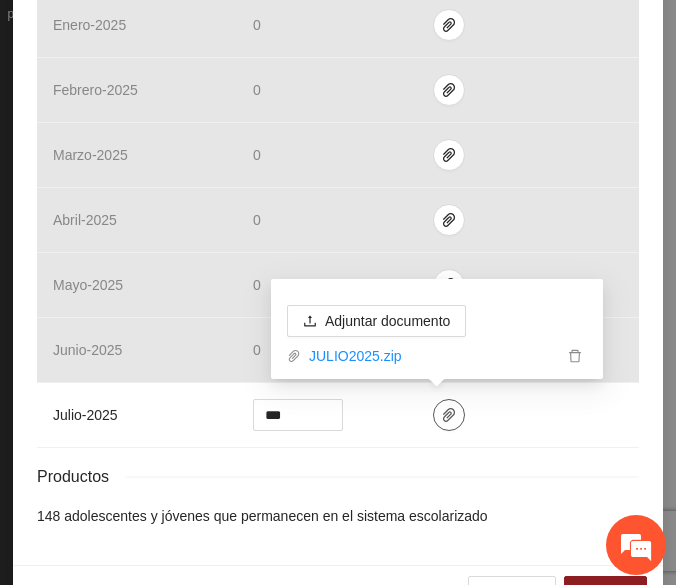 scroll, scrollTop: 942, scrollLeft: 0, axis: vertical 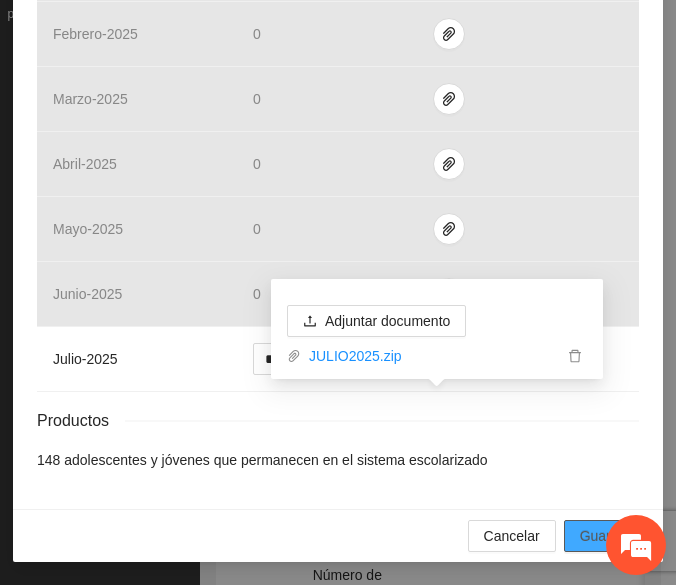 click on "Guardar" at bounding box center [605, 536] 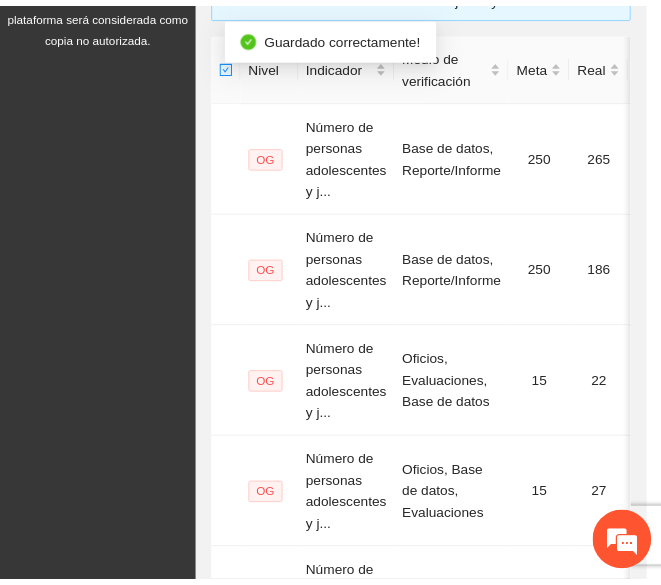 scroll, scrollTop: 865, scrollLeft: 0, axis: vertical 